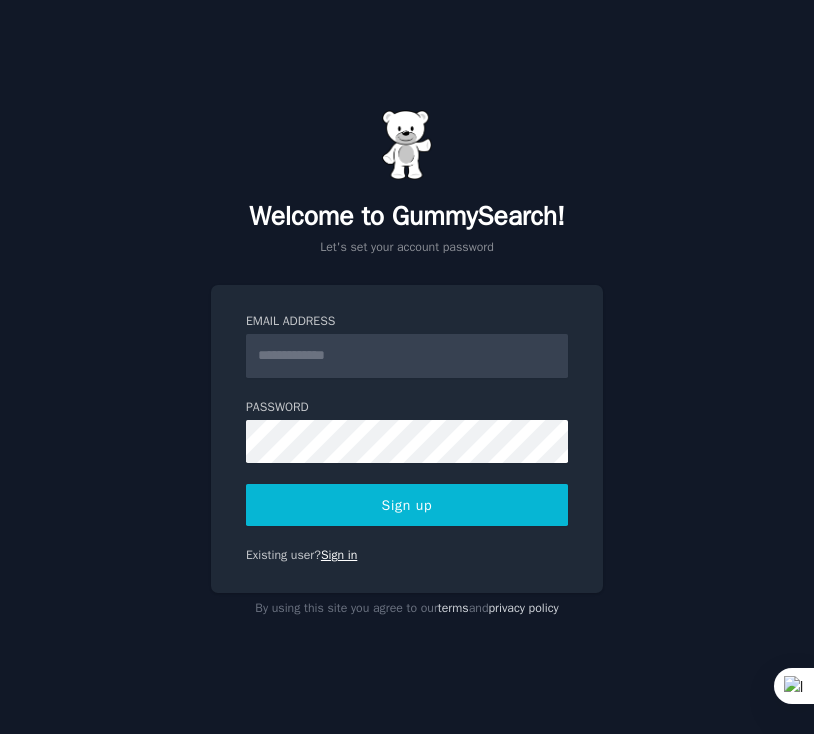 scroll, scrollTop: 0, scrollLeft: 0, axis: both 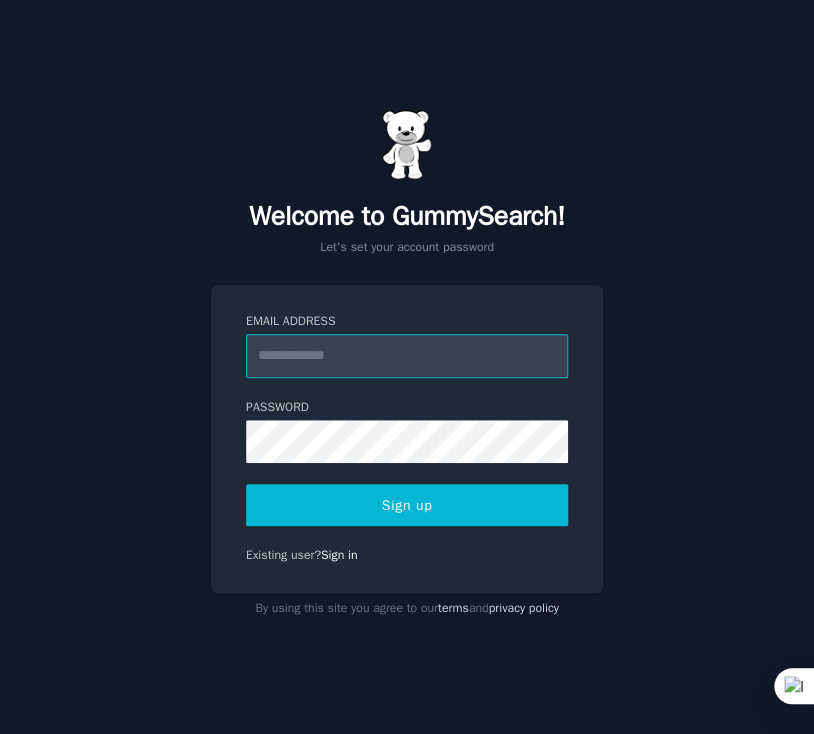 click on "Email Address" at bounding box center [407, 356] 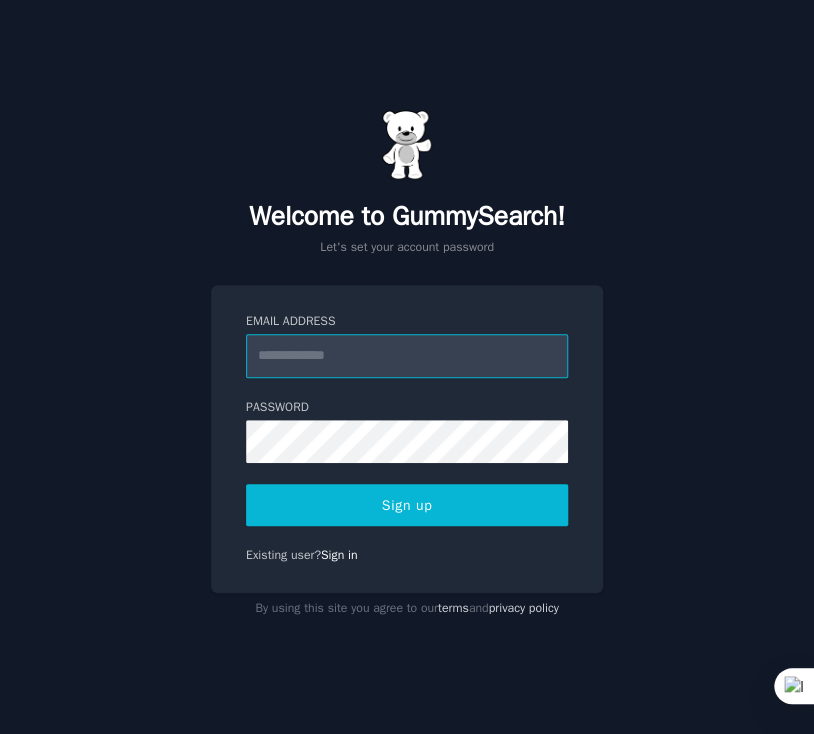 type on "**********" 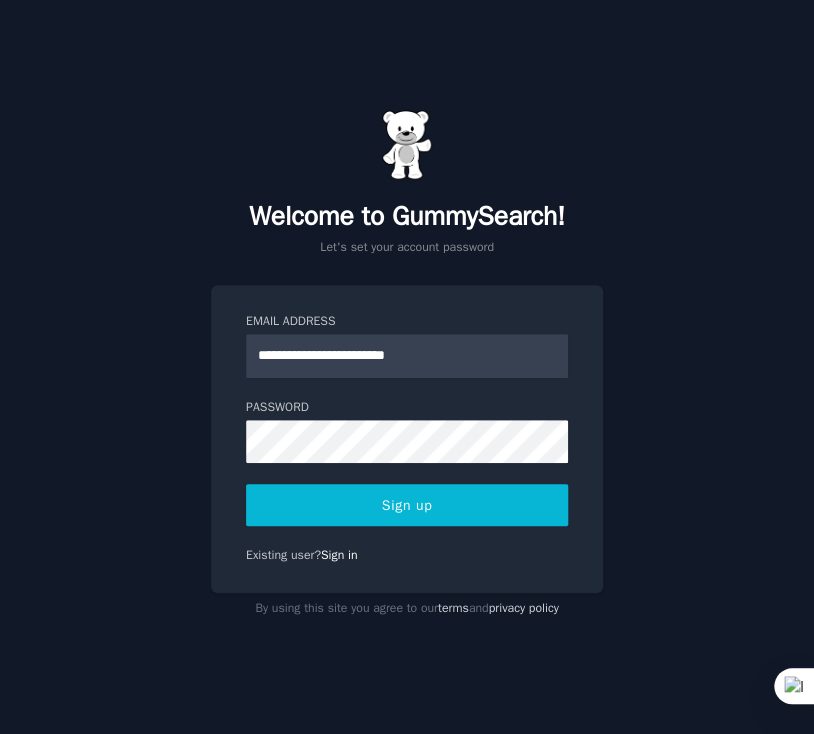 click on "Sign up" at bounding box center (407, 505) 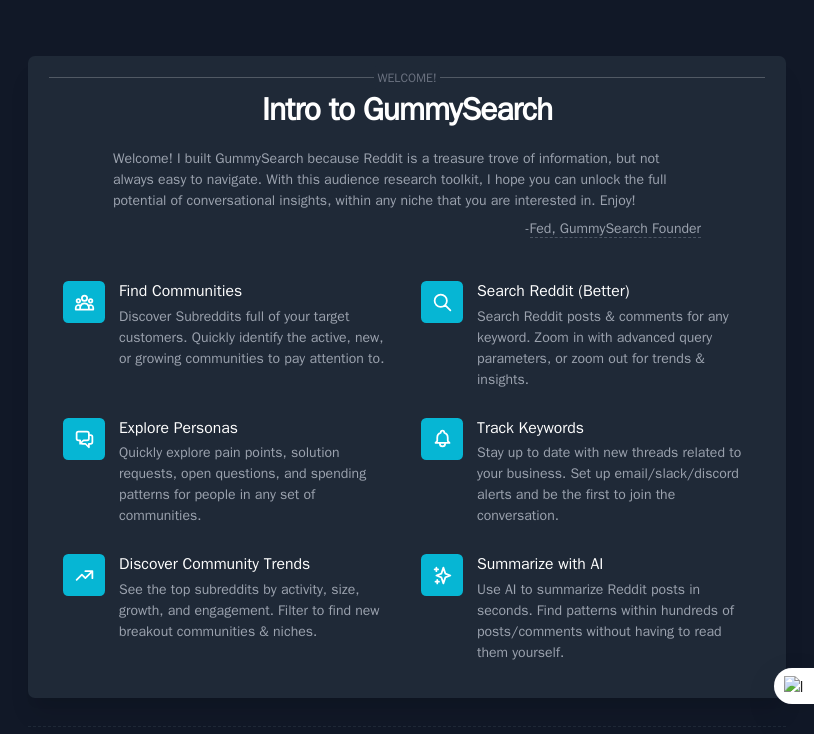 scroll, scrollTop: 0, scrollLeft: 0, axis: both 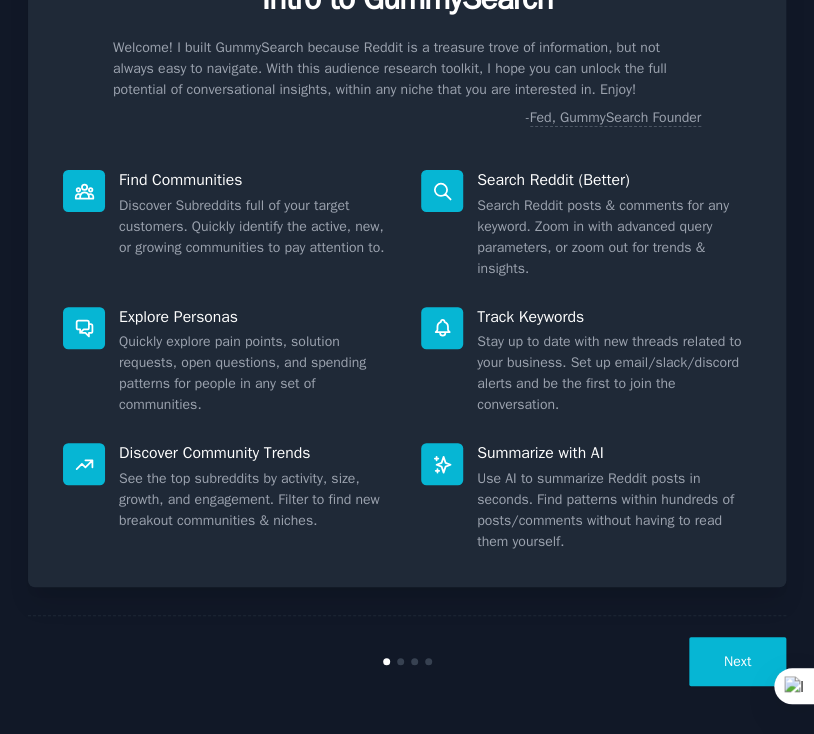 click on "Next" at bounding box center [737, 661] 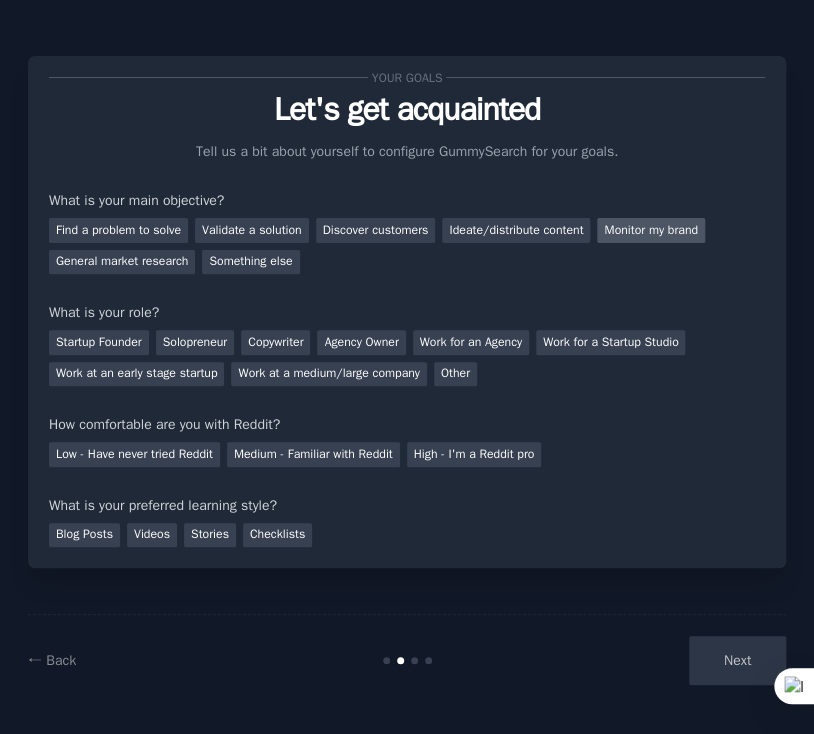 click on "Monitor my brand" at bounding box center (650, 230) 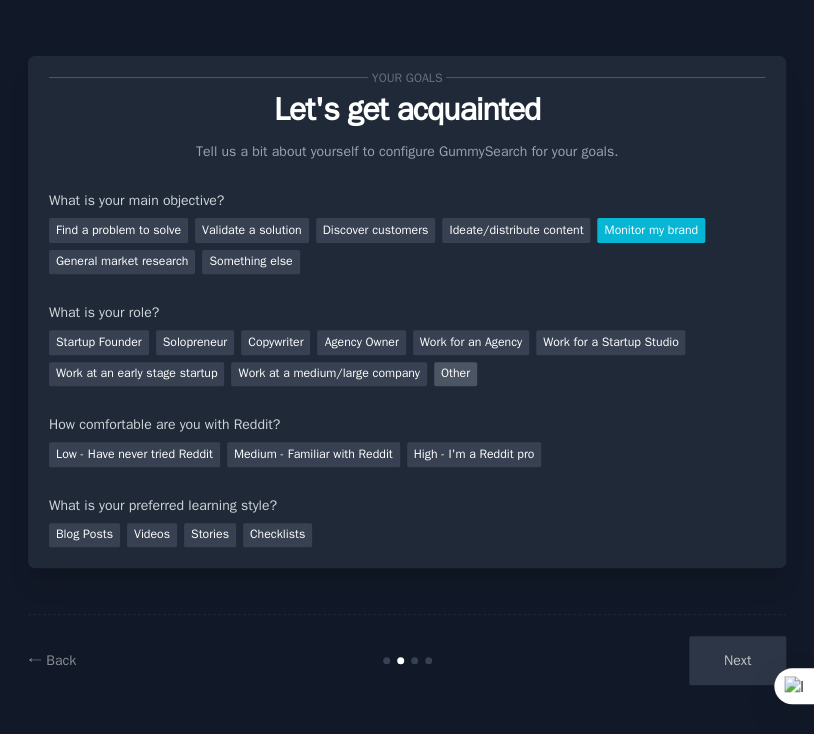click on "Other" at bounding box center [455, 374] 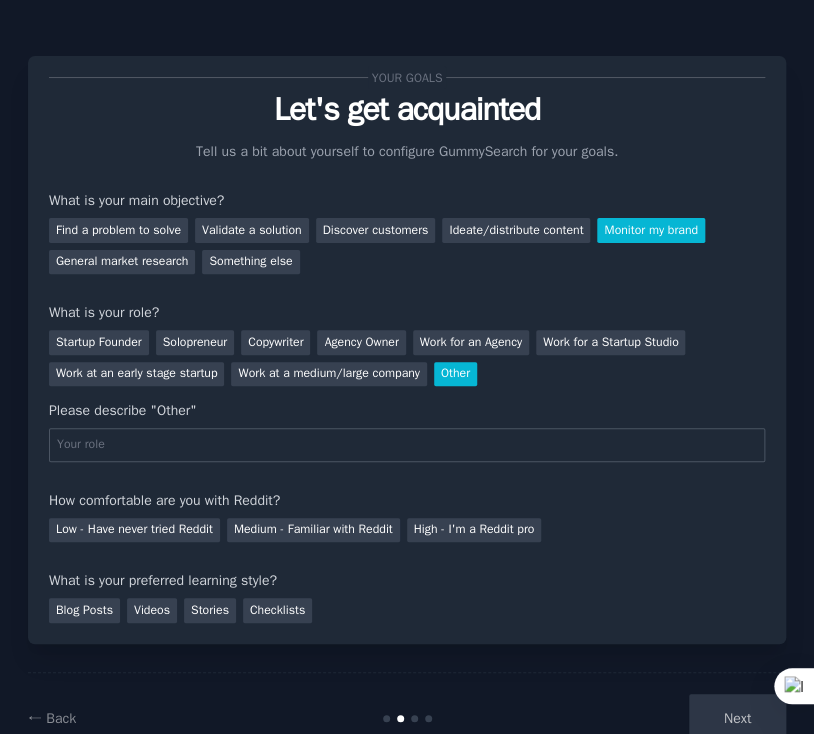 click at bounding box center [407, 445] 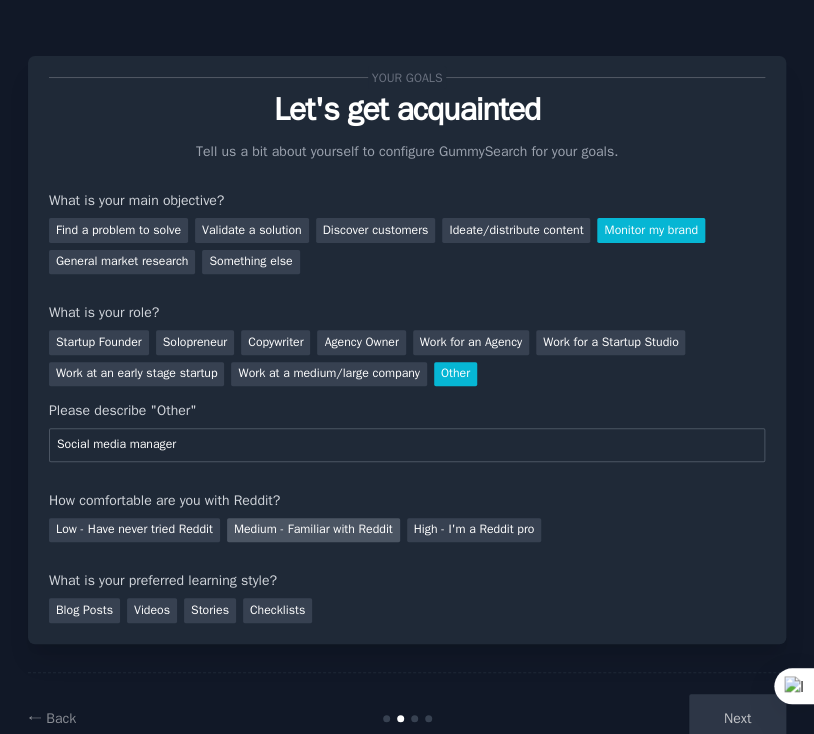 type on "Social media manager" 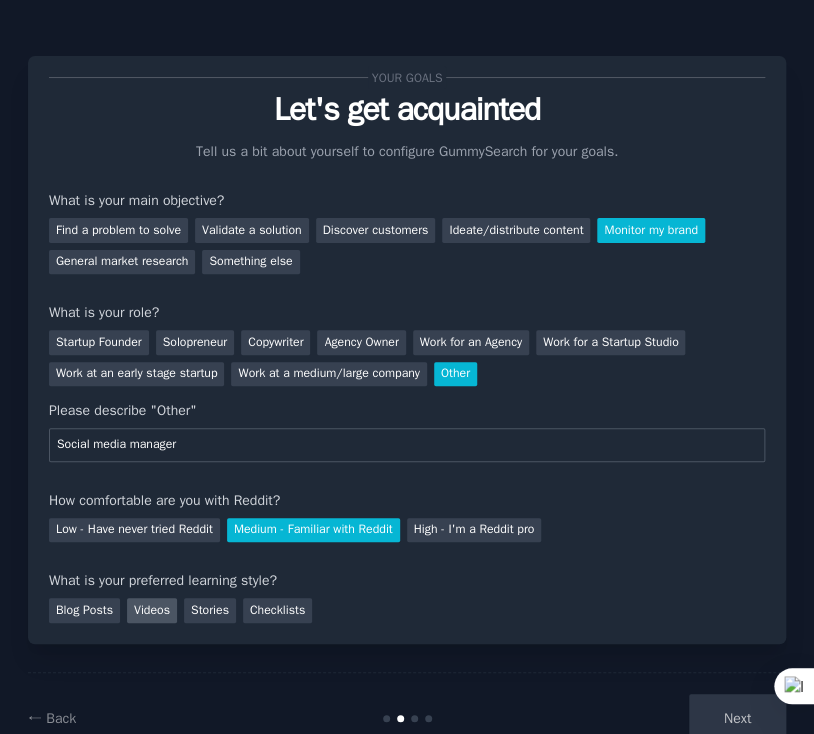 click on "Videos" at bounding box center [152, 610] 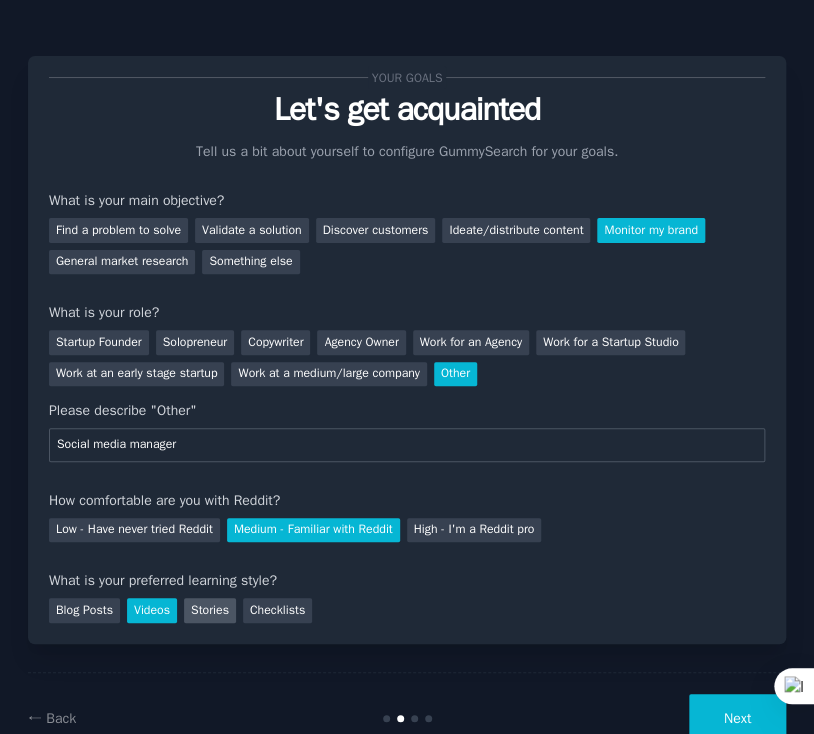 click on "Stories" at bounding box center [210, 610] 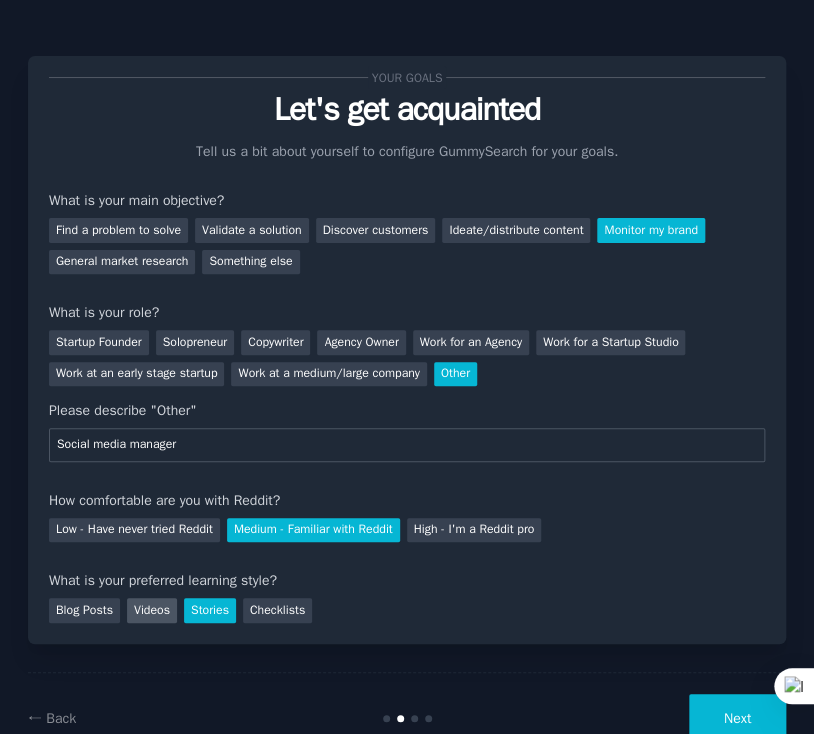 click on "Videos" at bounding box center (152, 610) 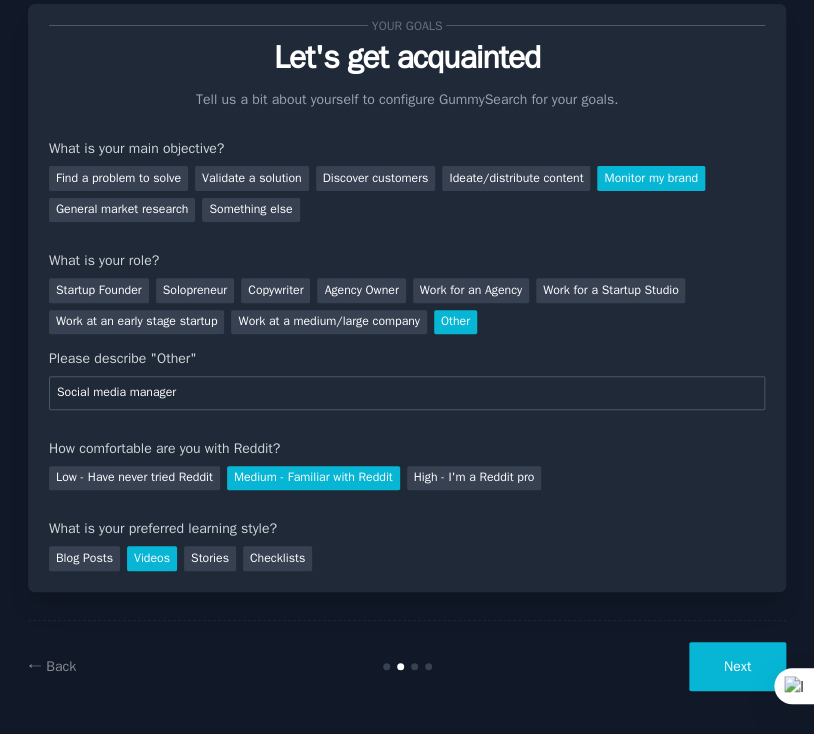 scroll, scrollTop: 56, scrollLeft: 0, axis: vertical 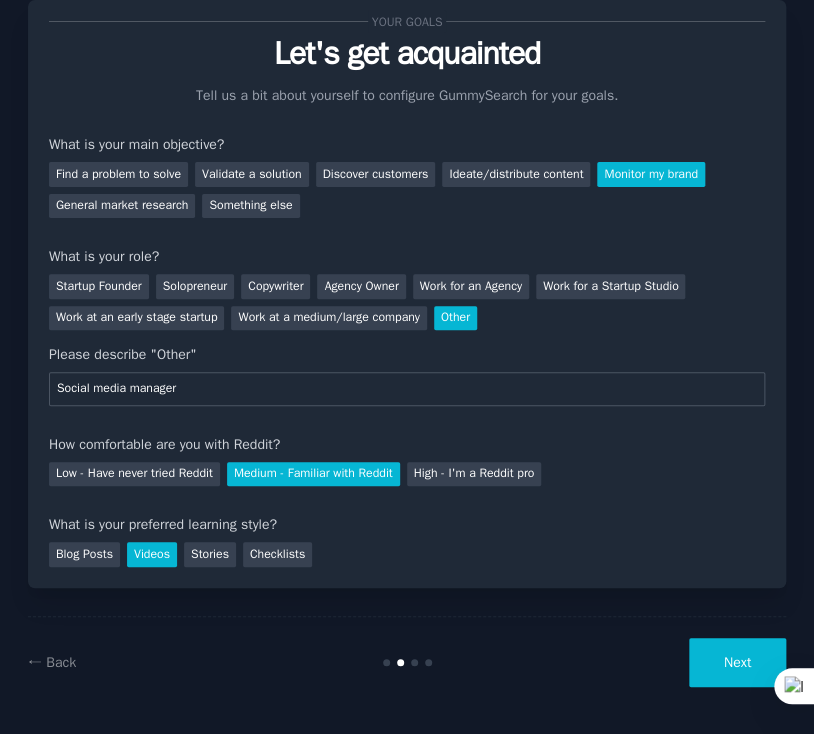 click on "Next" at bounding box center [737, 662] 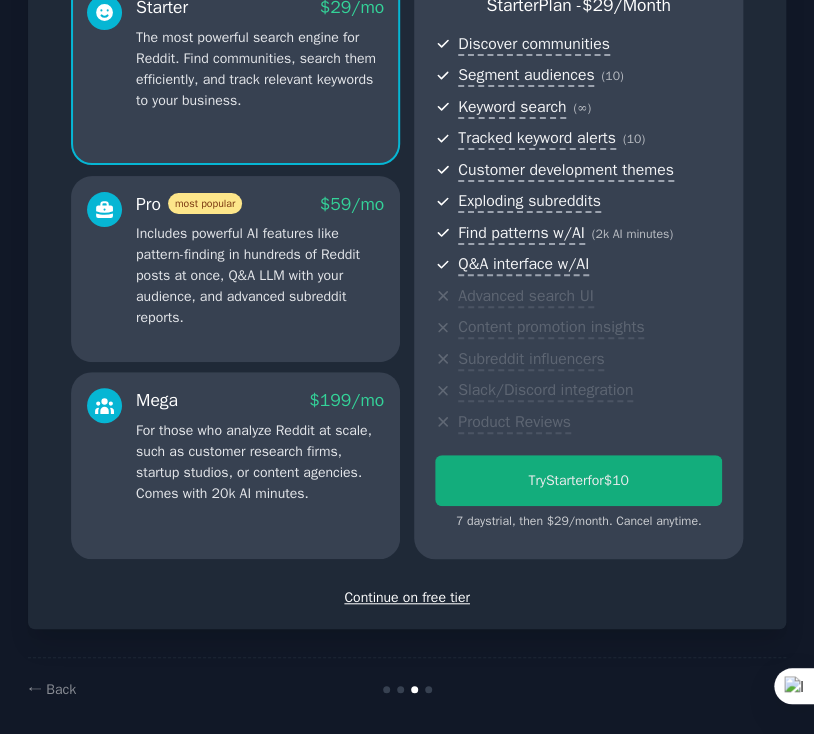 scroll, scrollTop: 214, scrollLeft: 0, axis: vertical 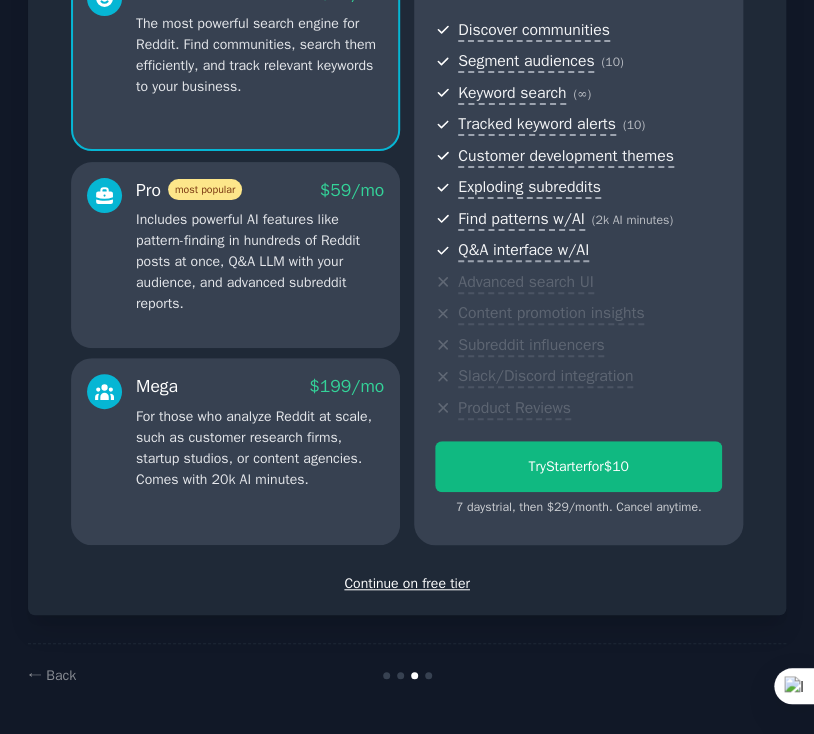 click on "Continue on free tier" at bounding box center (407, 583) 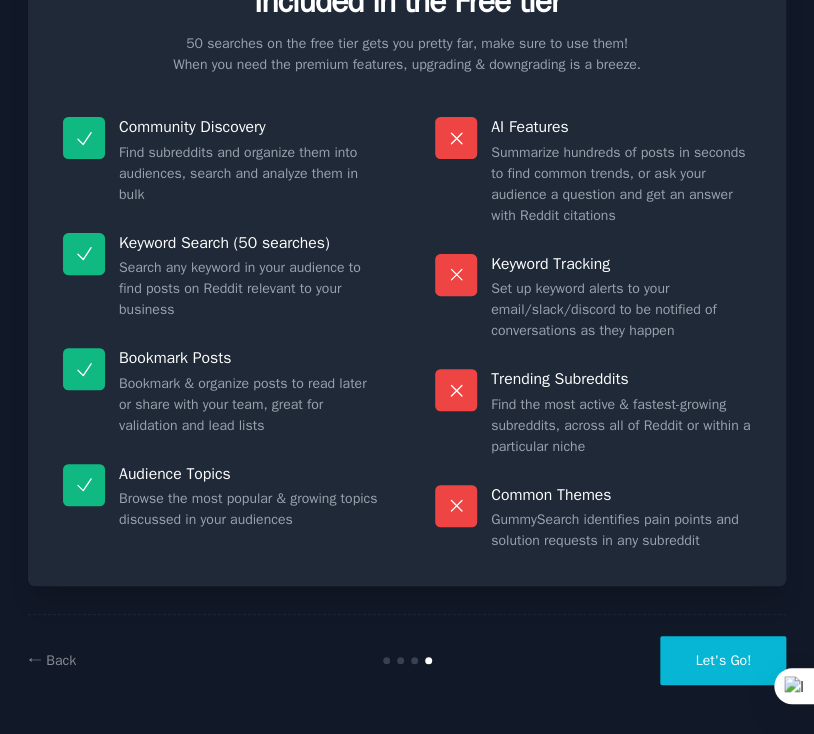 scroll, scrollTop: 108, scrollLeft: 0, axis: vertical 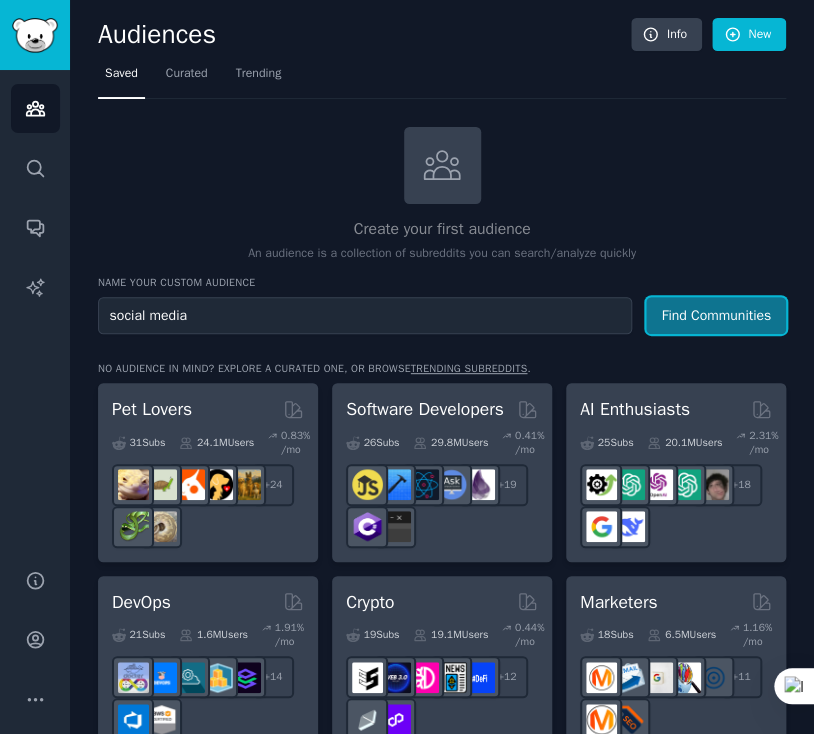 click on "Find Communities" at bounding box center [716, 315] 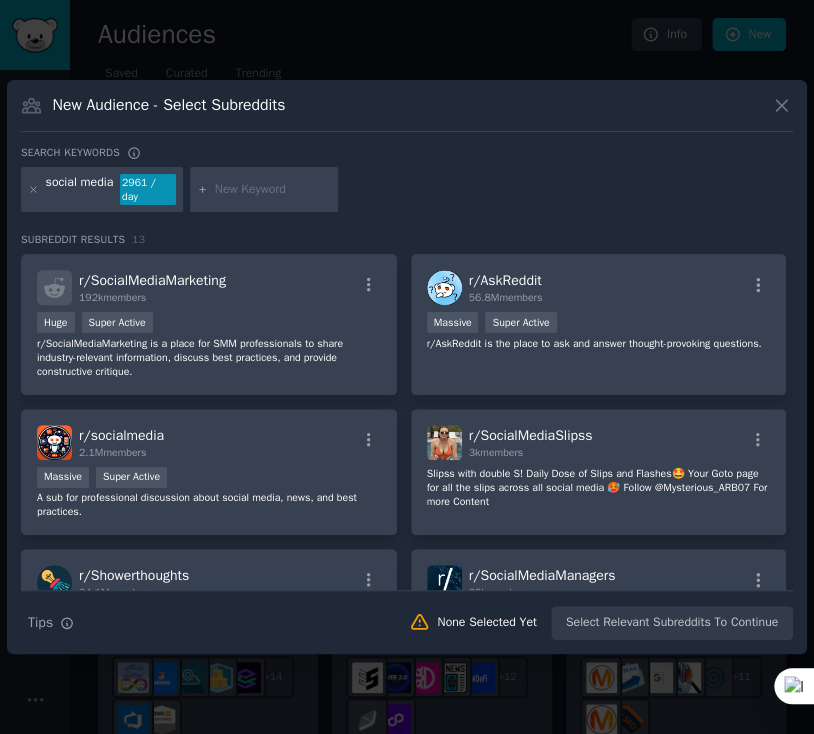 click 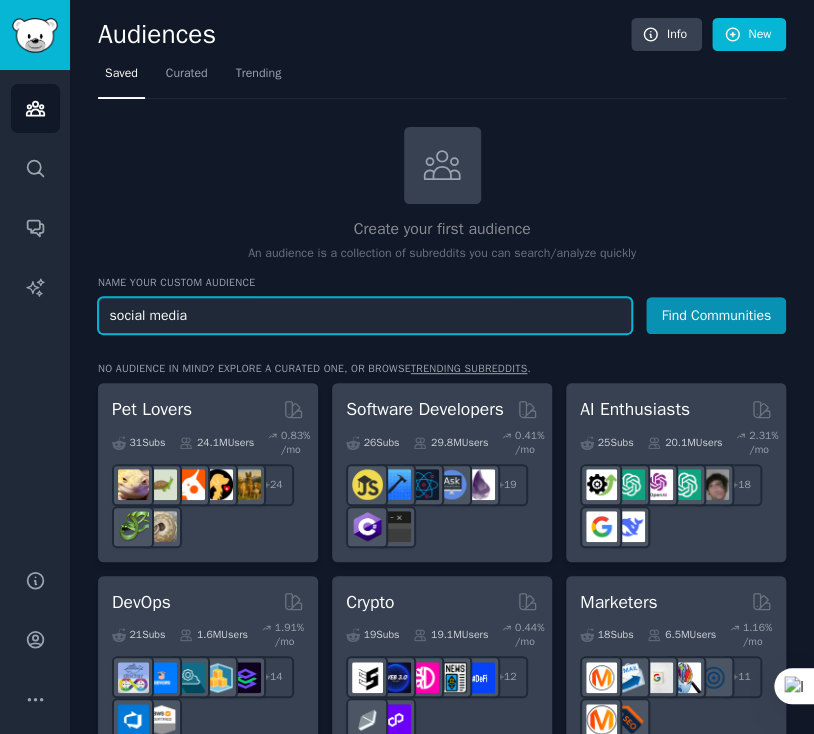 click on "social media" at bounding box center [365, 315] 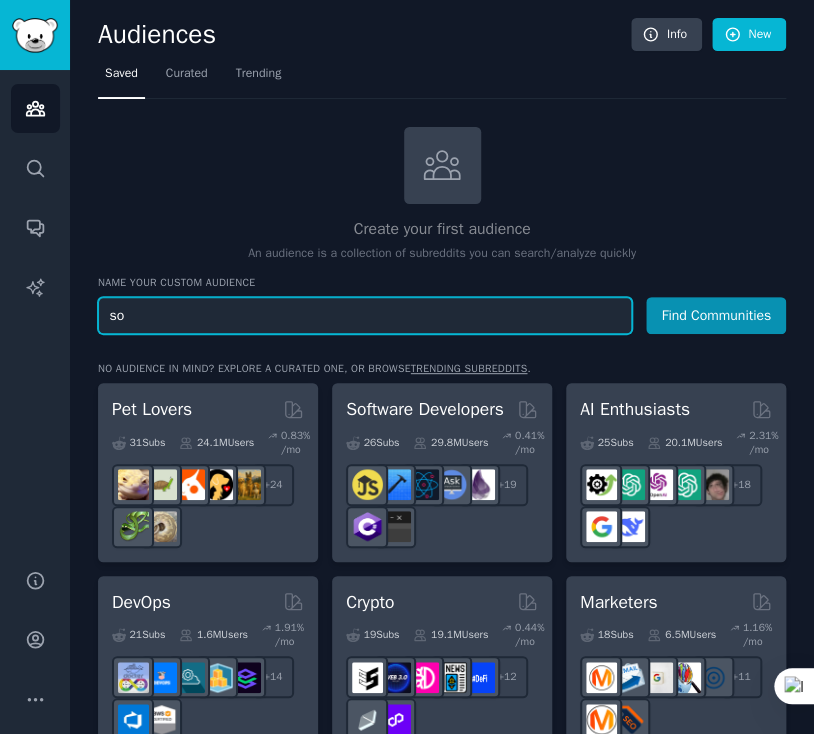 type on "s" 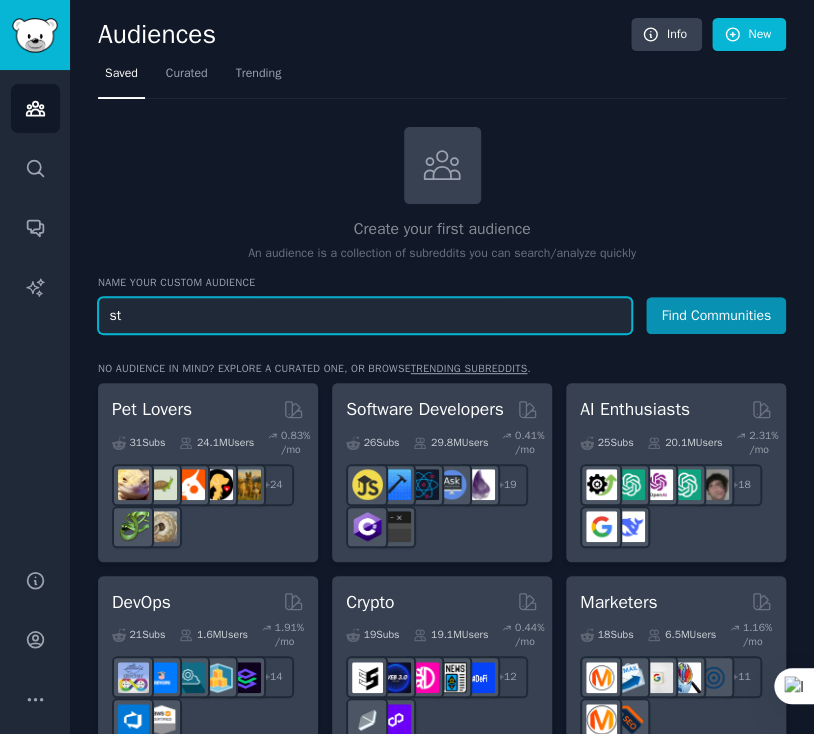 type on "s" 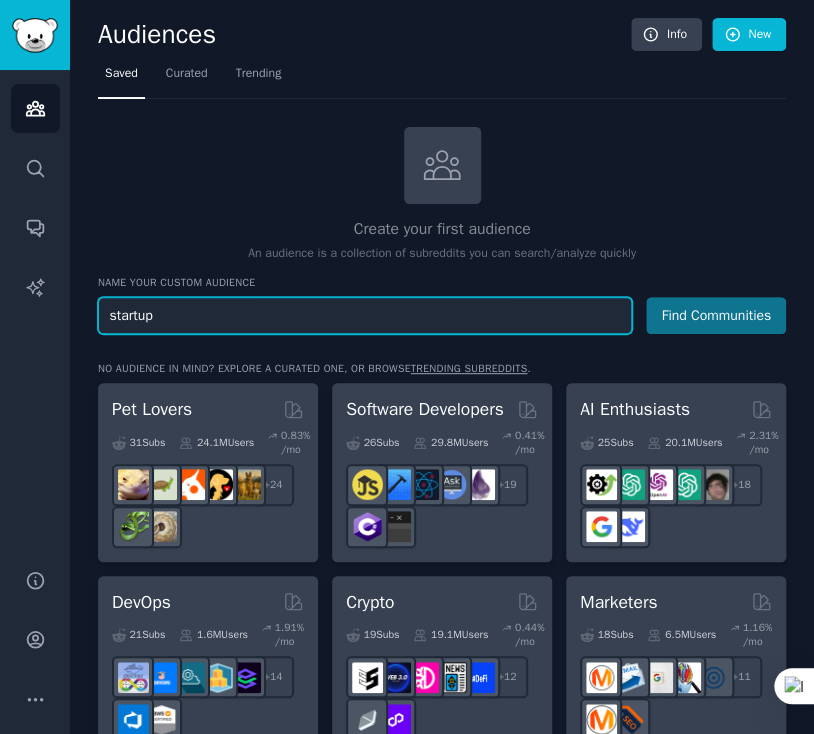 type on "startup" 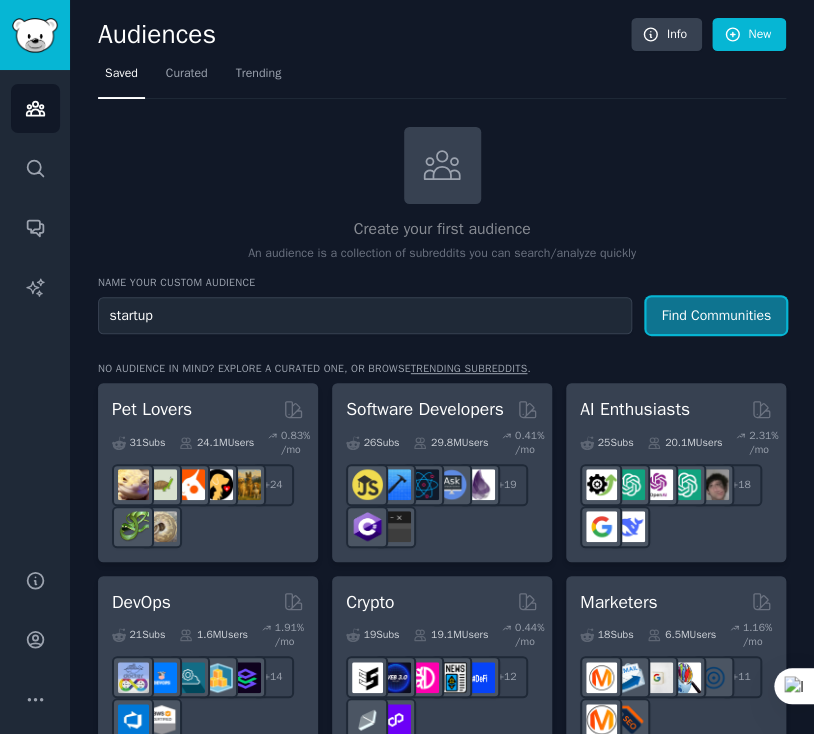 click on "Find Communities" at bounding box center [716, 315] 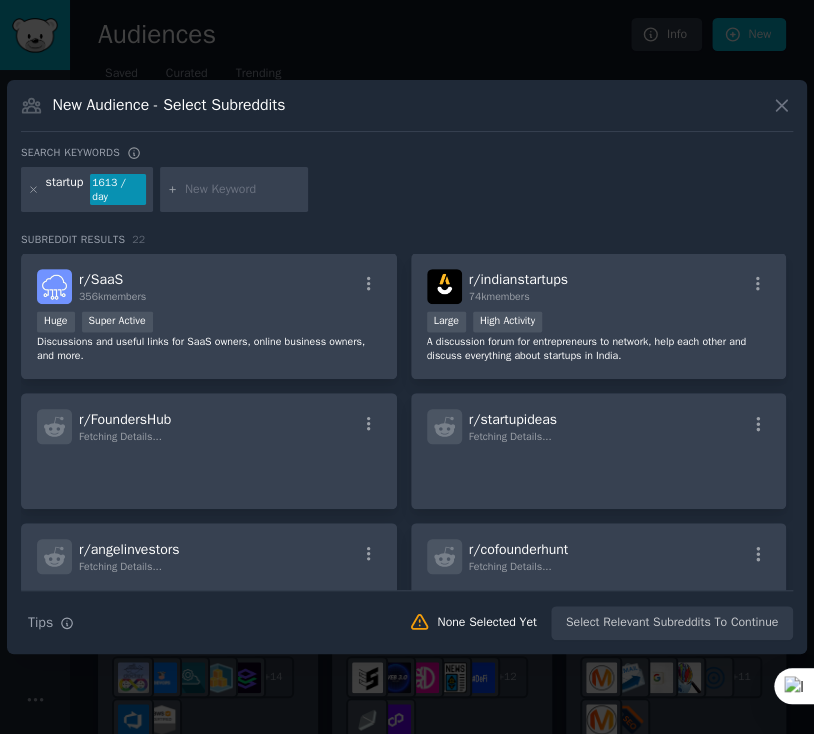 scroll, scrollTop: 800, scrollLeft: 0, axis: vertical 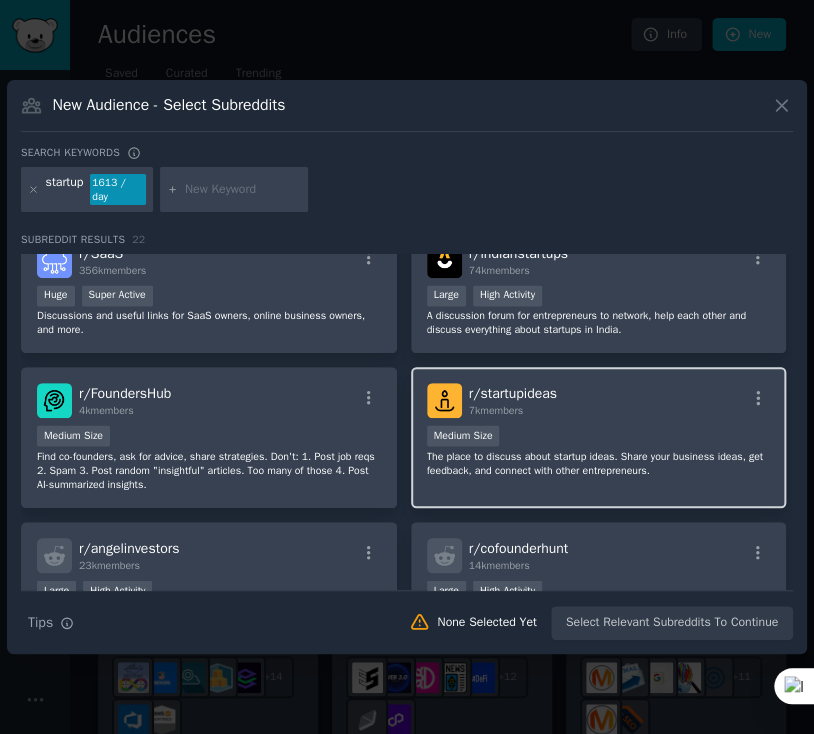 click on "r/ startupideas 7k  members" at bounding box center (599, 400) 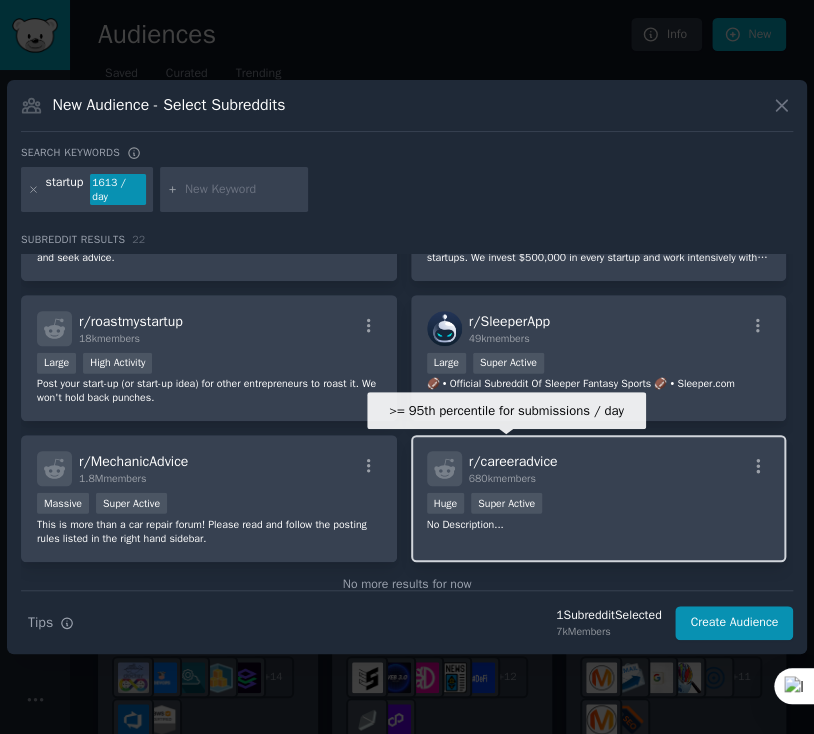scroll, scrollTop: 1368, scrollLeft: 0, axis: vertical 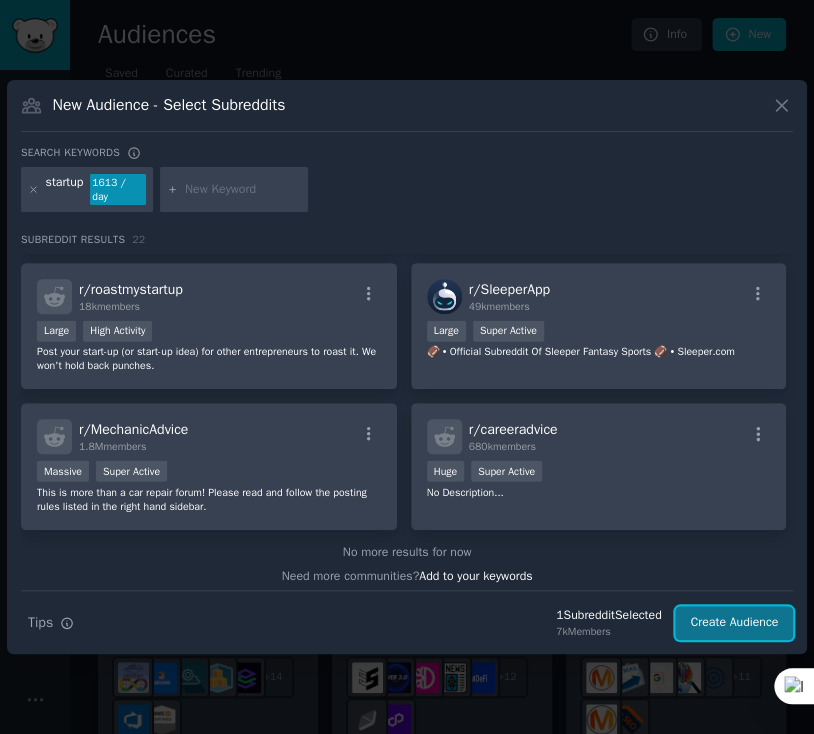click on "Create Audience" at bounding box center (734, 623) 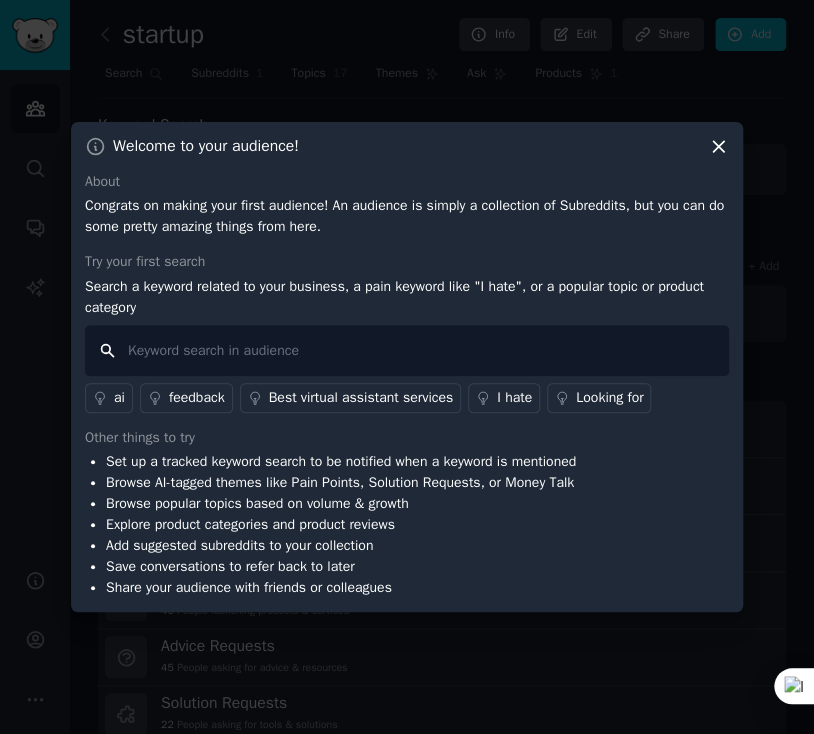 click at bounding box center [407, 350] 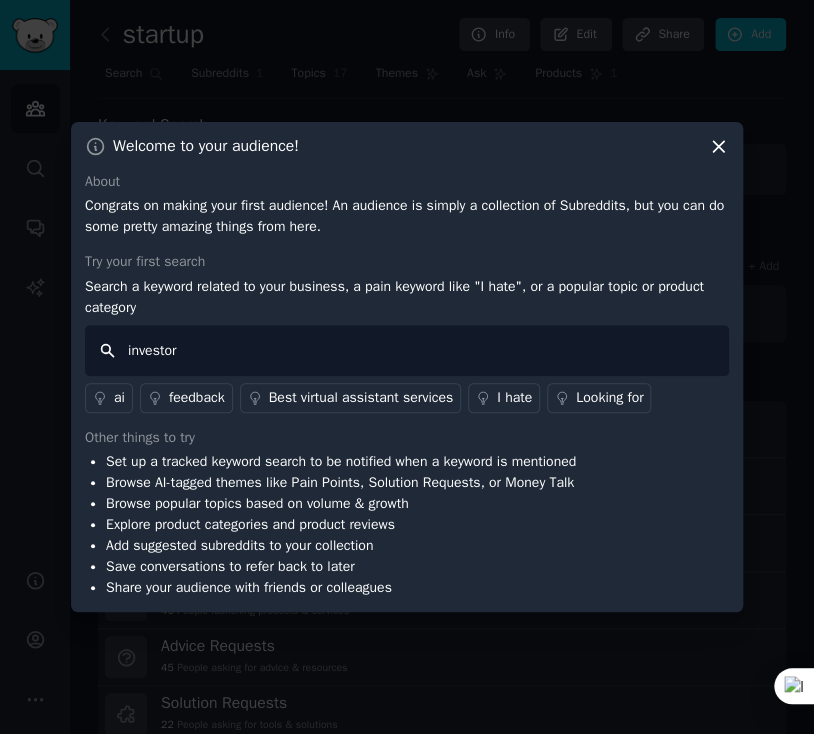 type on "investors" 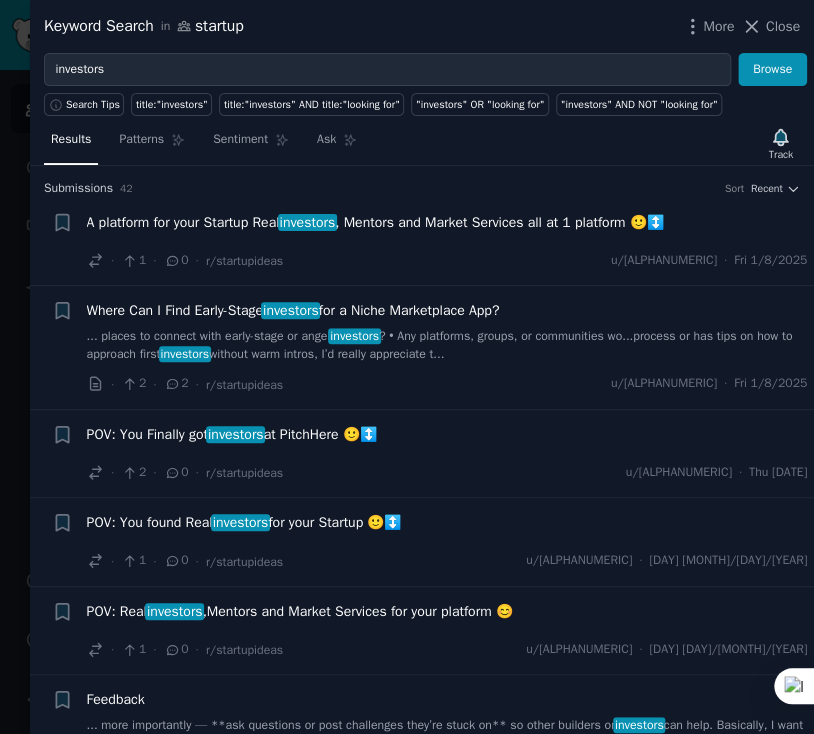 click on "... places to connect with early-stage or angel investors ?
•	Any platforms, groups, or communities wo...process or has tips on how to approach first  investors  without warm intros, I’d really appreciate t..." at bounding box center (447, 345) 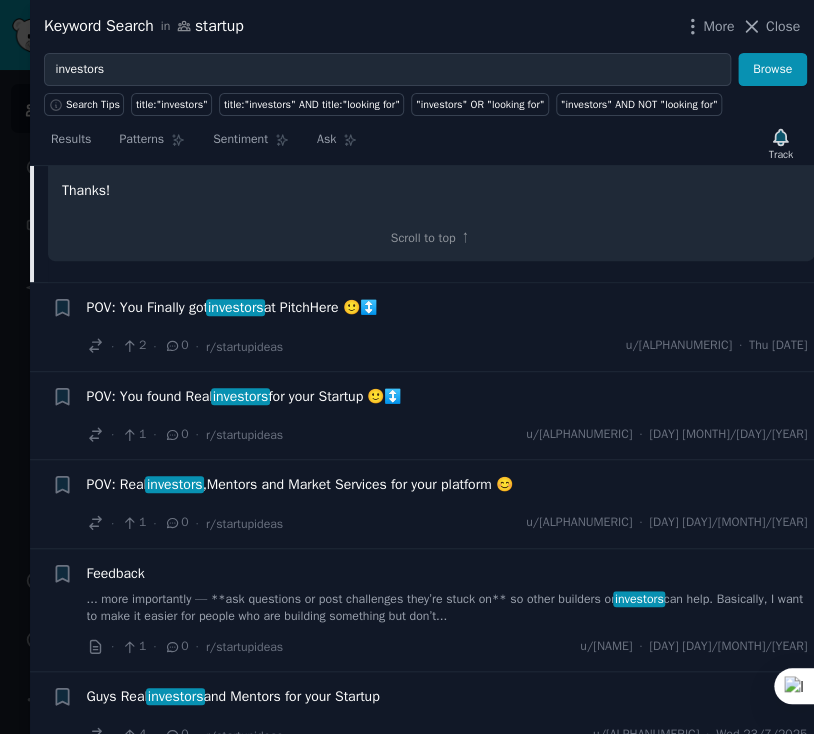 scroll, scrollTop: 620, scrollLeft: 0, axis: vertical 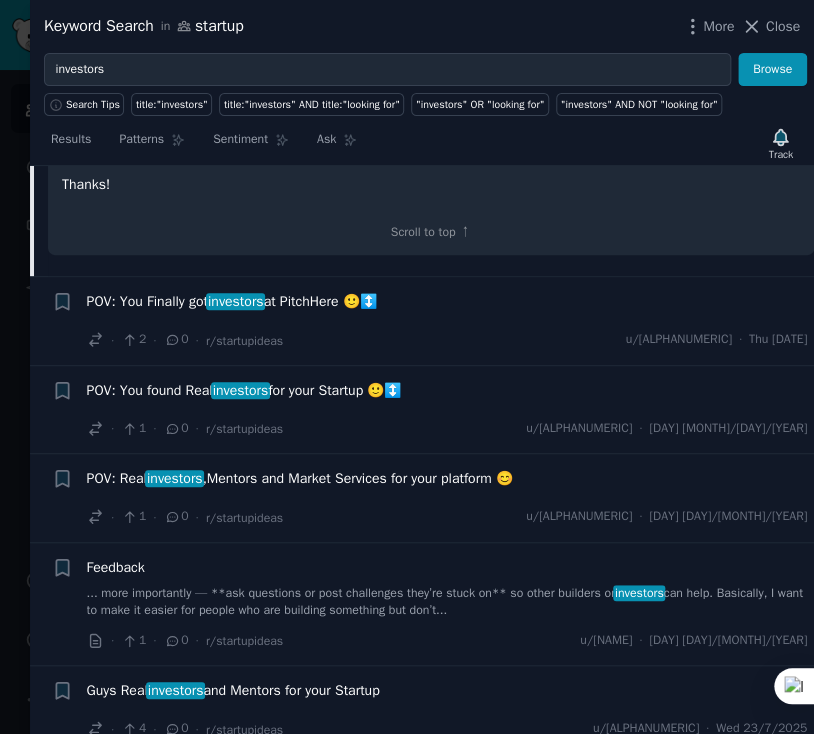 click on "POV: You Finally got  investors  at PitchHere 🙂‍↕️" at bounding box center (232, 301) 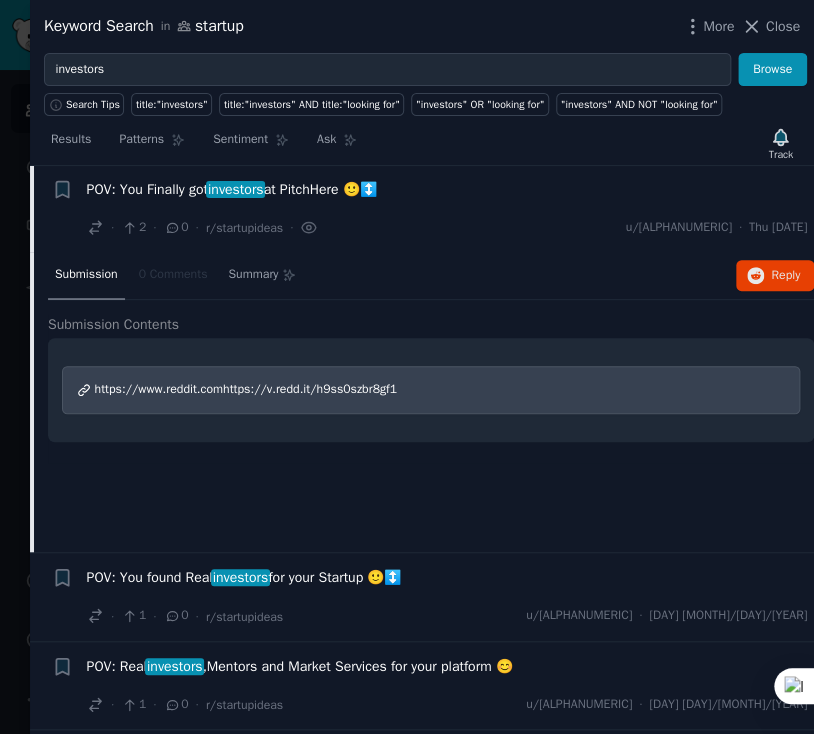 scroll, scrollTop: 243, scrollLeft: 0, axis: vertical 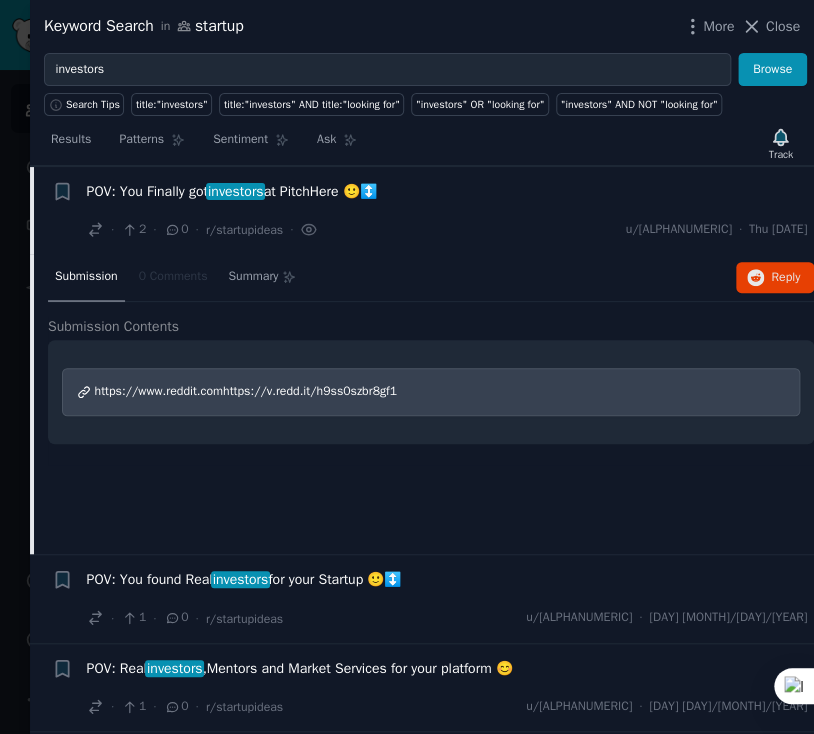 click on "https://www.reddit.comhttps://v.redd.it/h9ss0szbr8gf1" at bounding box center (246, 391) 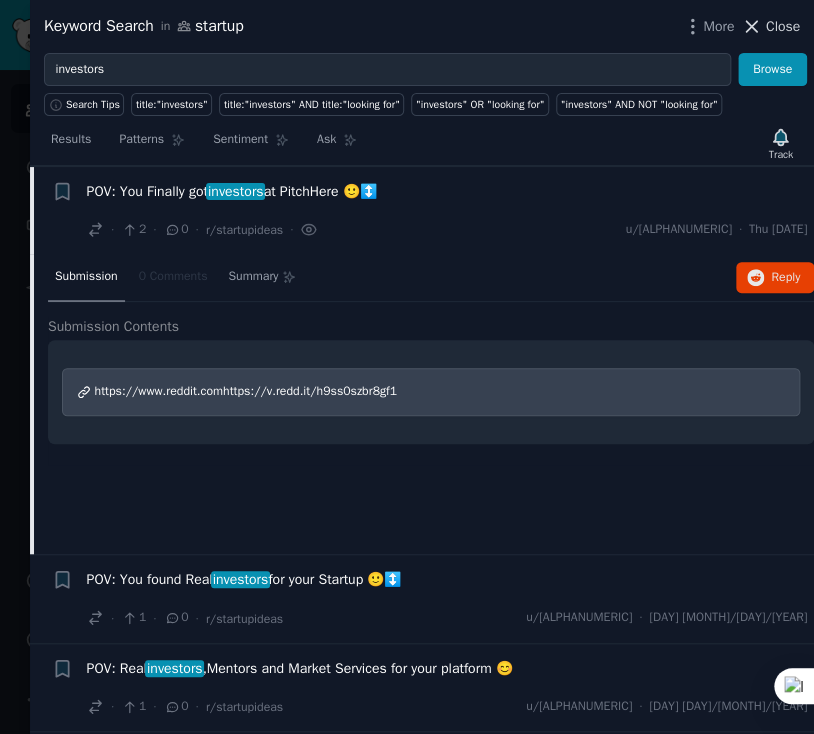click on "Close" at bounding box center (783, 26) 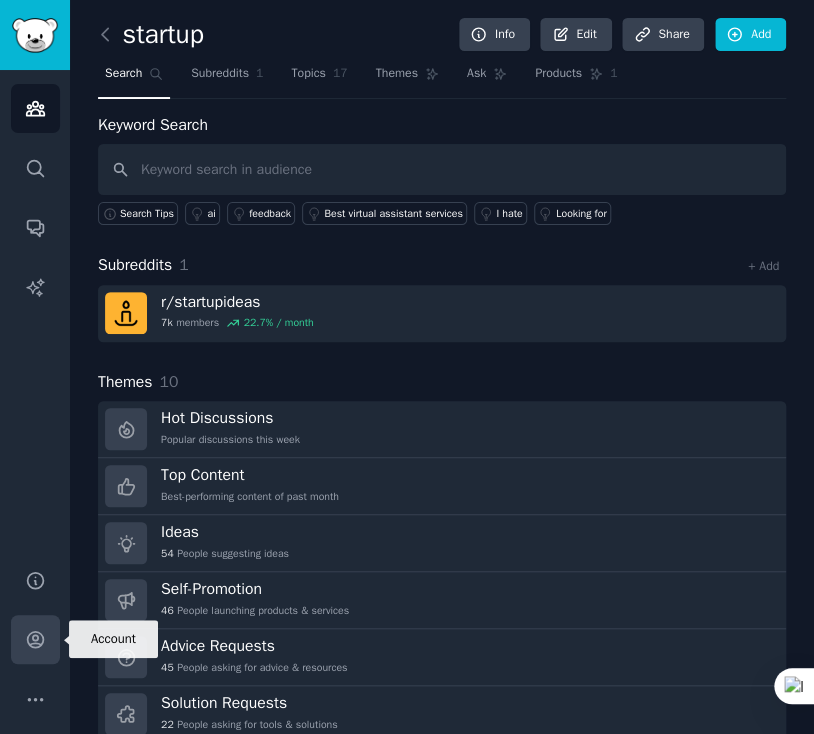click on "Account" at bounding box center [35, 639] 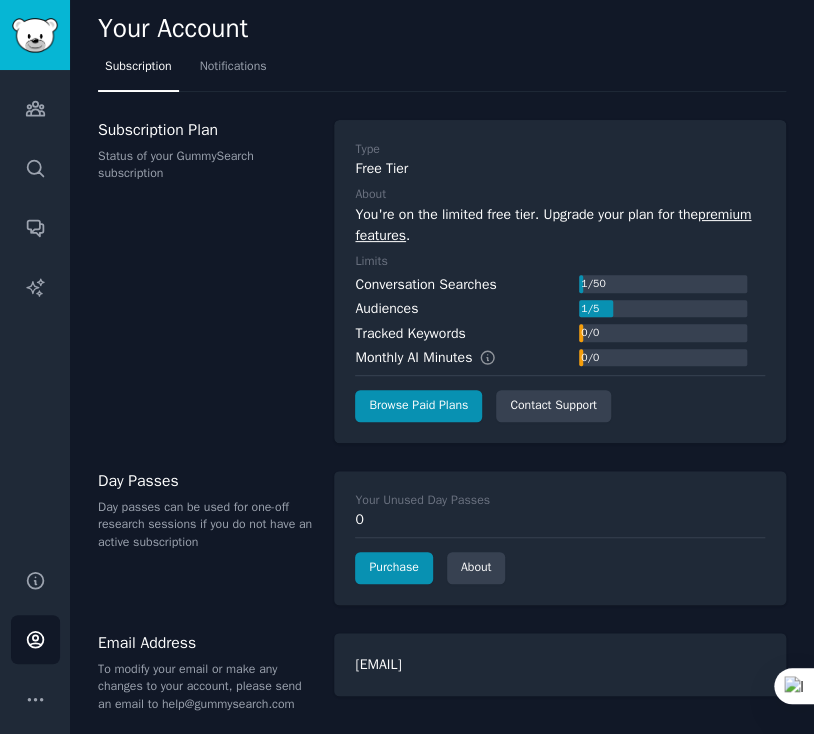 scroll, scrollTop: 0, scrollLeft: 0, axis: both 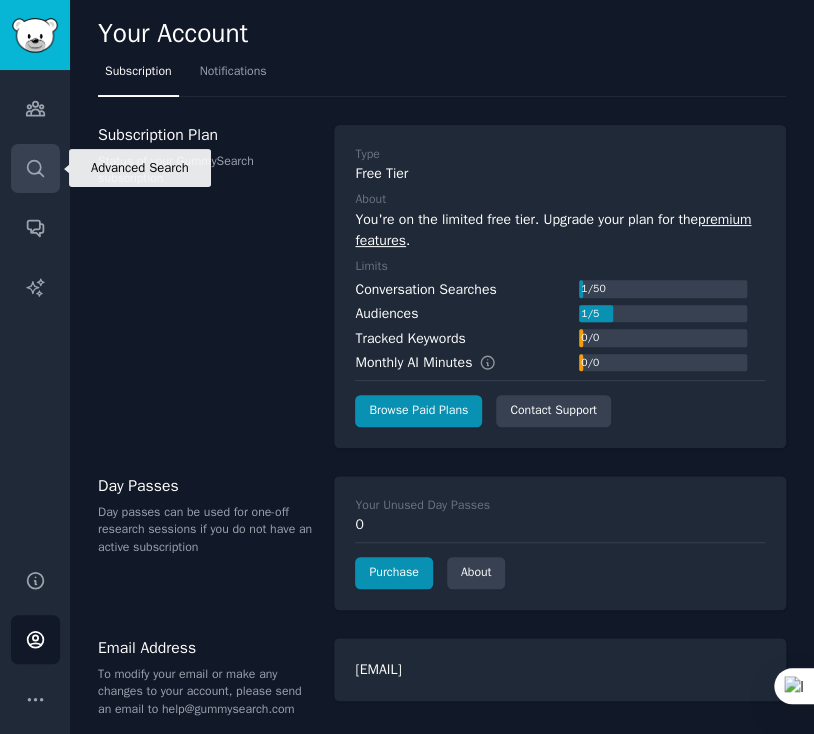 click on "Search" at bounding box center [35, 168] 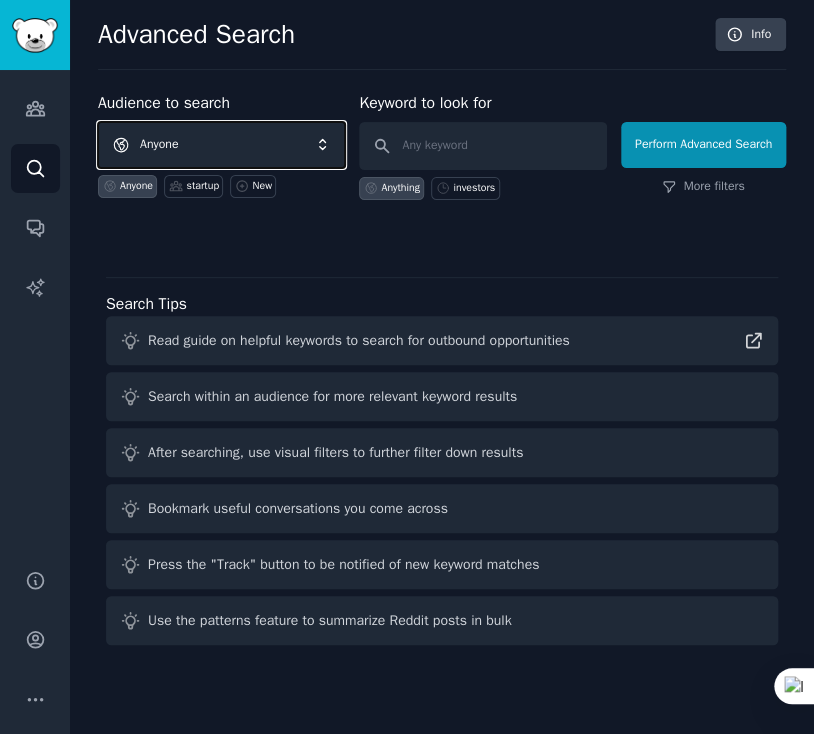 click on "Anyone" at bounding box center (221, 145) 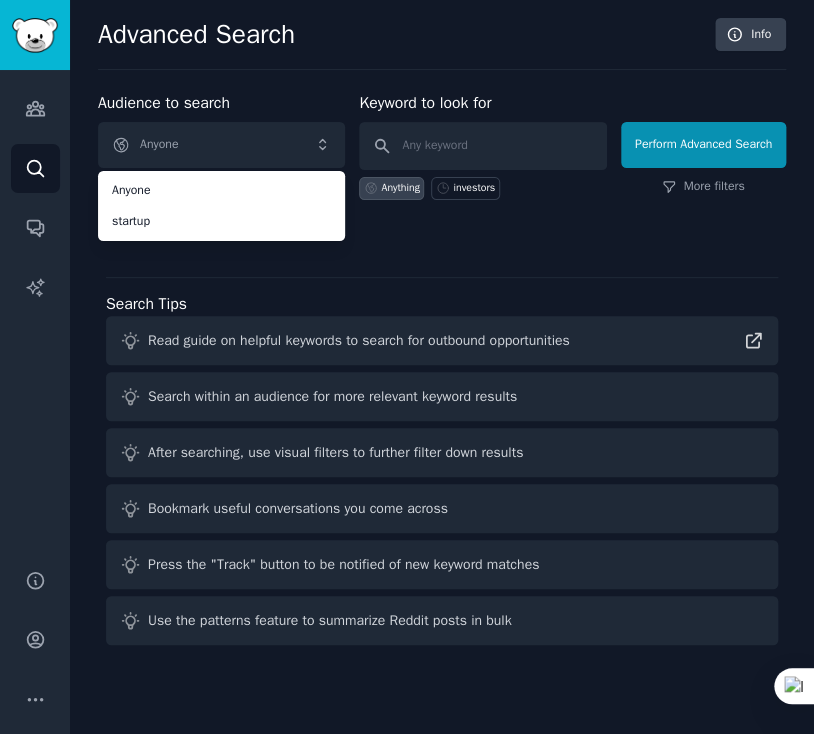click on "Audience to search Anyone Anyone startup Anyone startup New Keyword to look for Anything investors   Perform Advanced Search More filters Search Tips Read guide on helpful keywords to search for outbound opportunities Search within an audience for more relevant keyword results After searching, use visual filters to further filter down results Bookmark useful conversations you come across Press the "Track" button to be notified of new keyword matches Use the patterns feature to summarize Reddit posts in bulk" at bounding box center (442, 372) 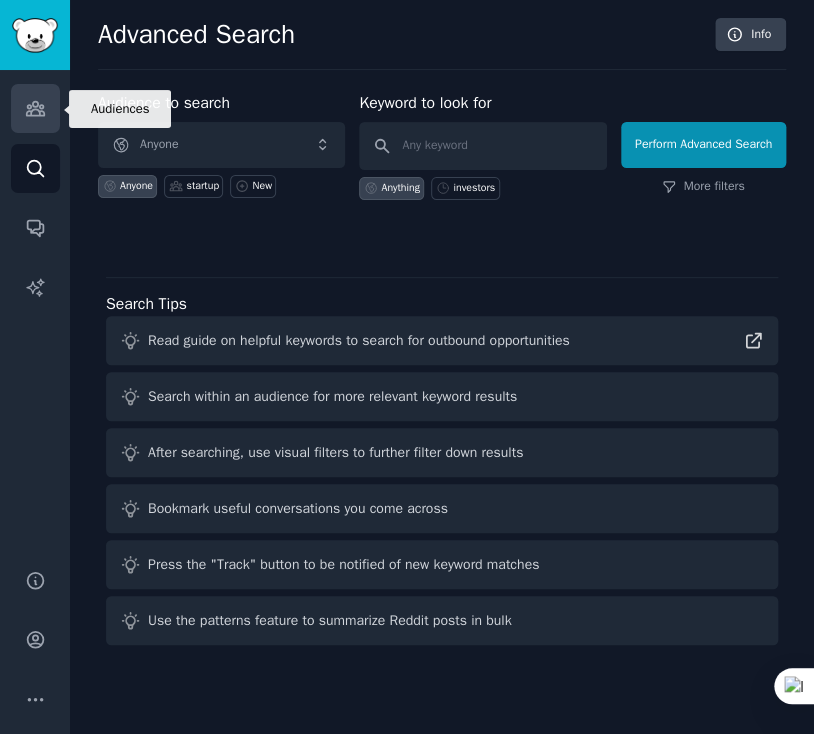 click on "Audiences" at bounding box center (35, 108) 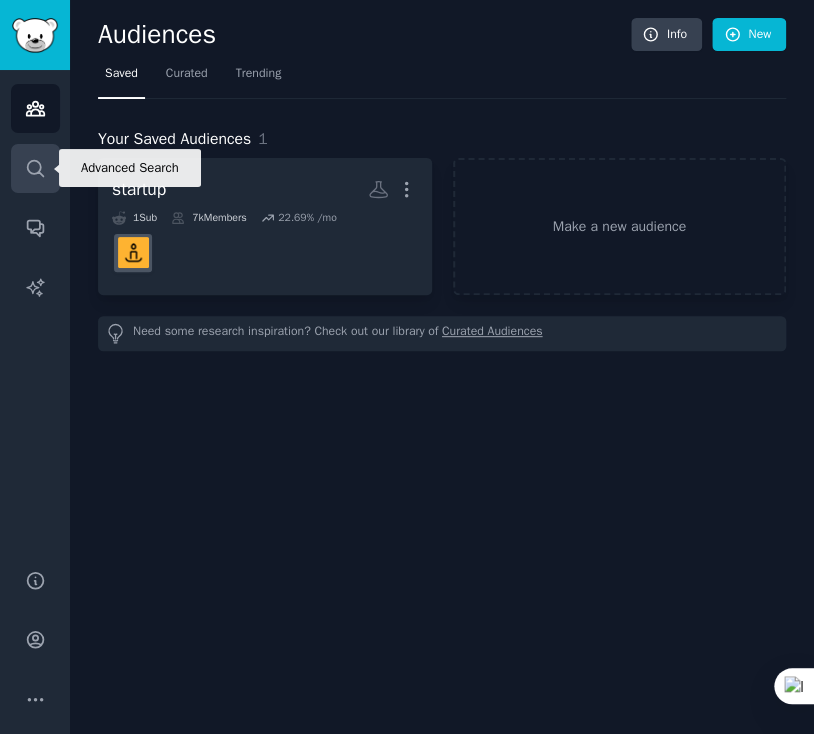 click on "Search" at bounding box center [35, 168] 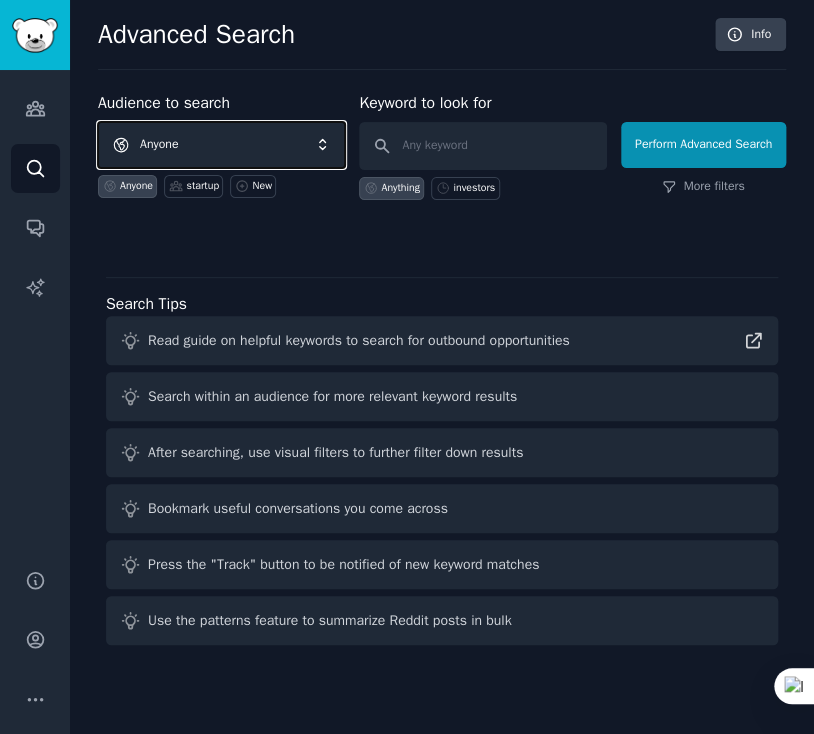 click on "Anyone" at bounding box center [221, 145] 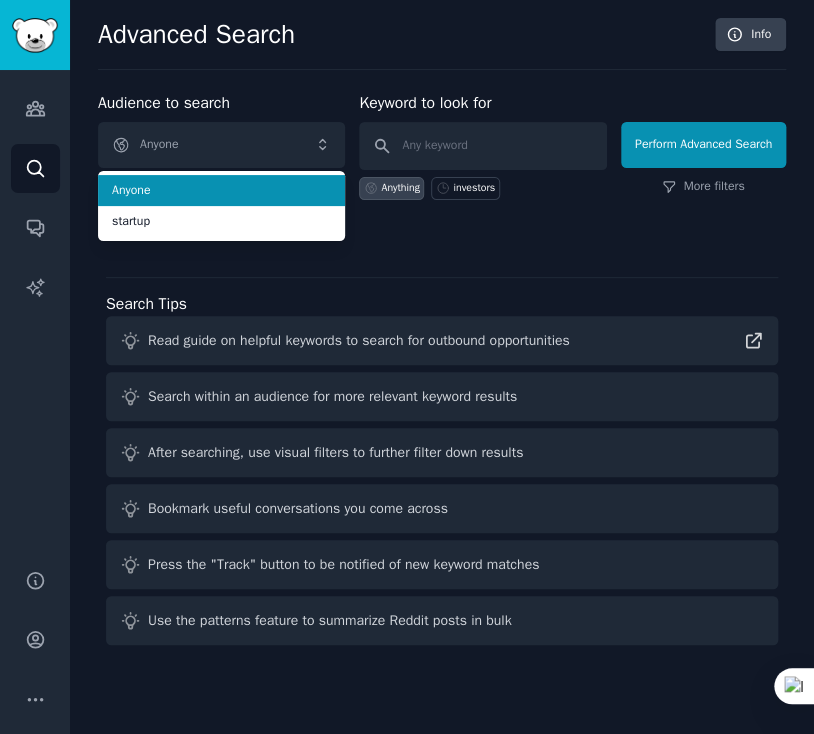 click on "Keyword to look for" at bounding box center [425, 103] 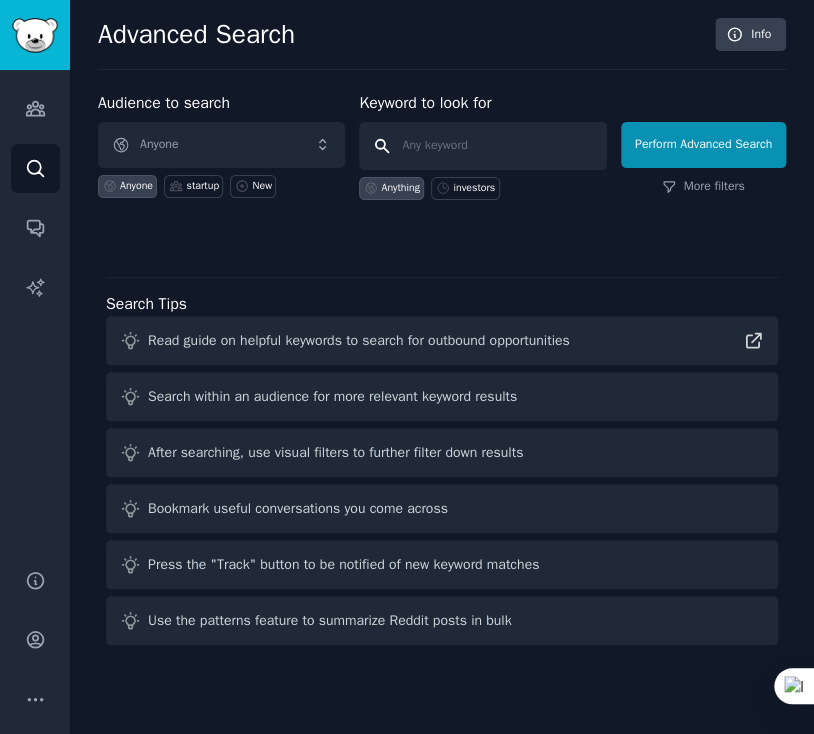 click at bounding box center [482, 146] 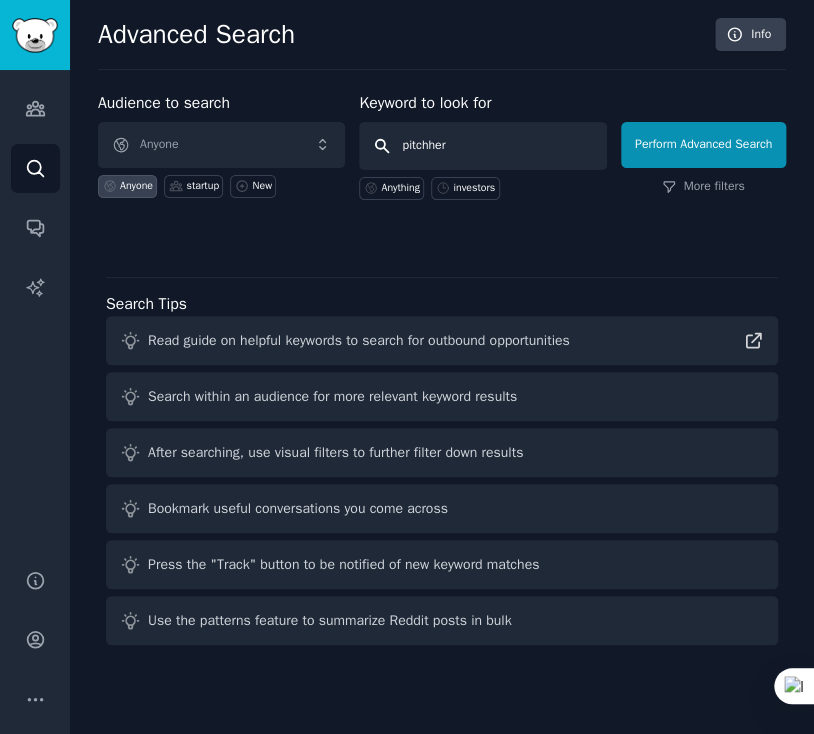type on "pitchhere" 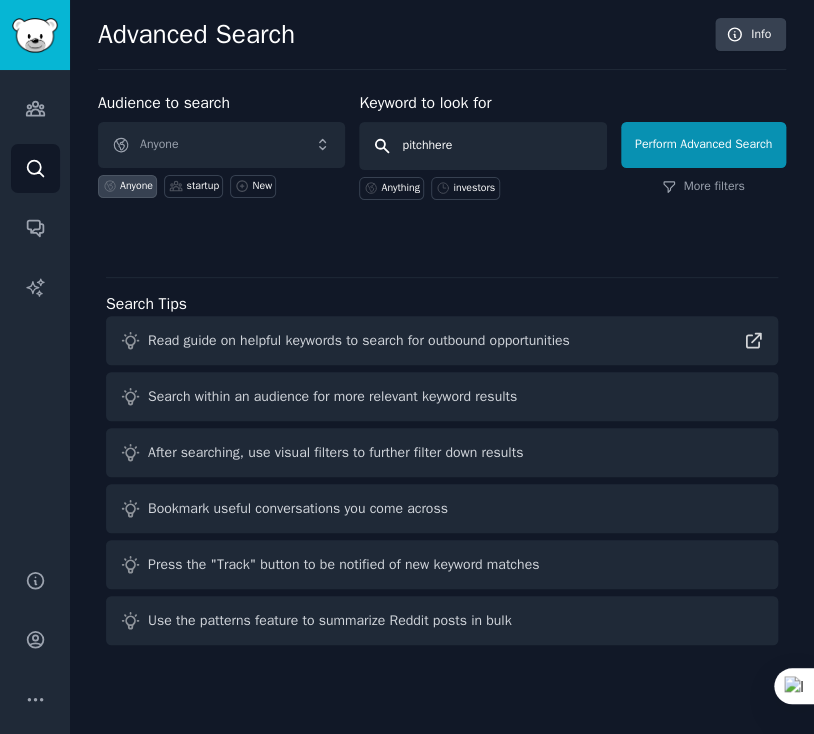 click on "Perform Advanced Search" at bounding box center [703, 145] 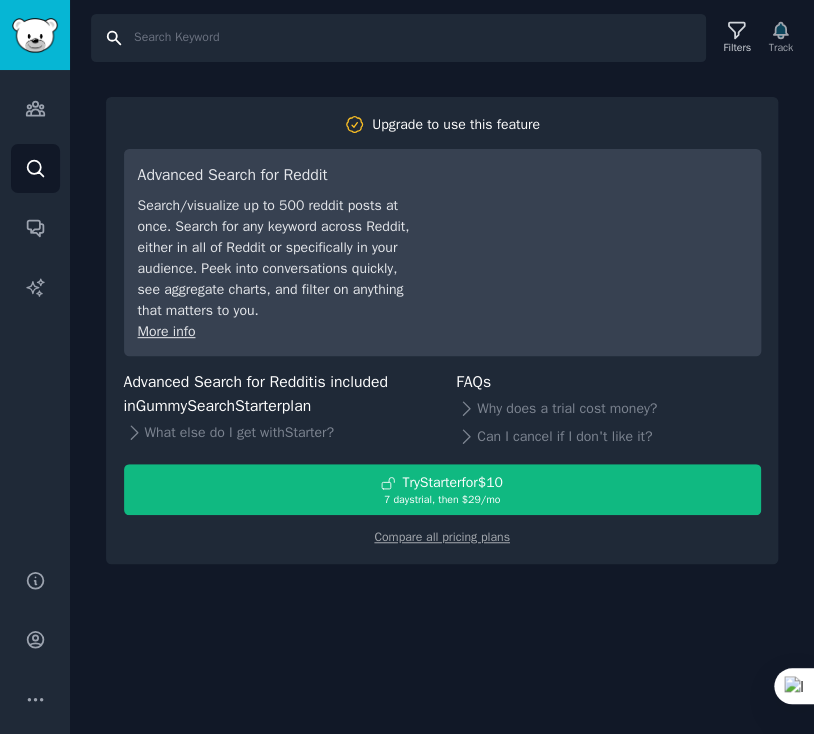 click on "Search" at bounding box center [398, 38] 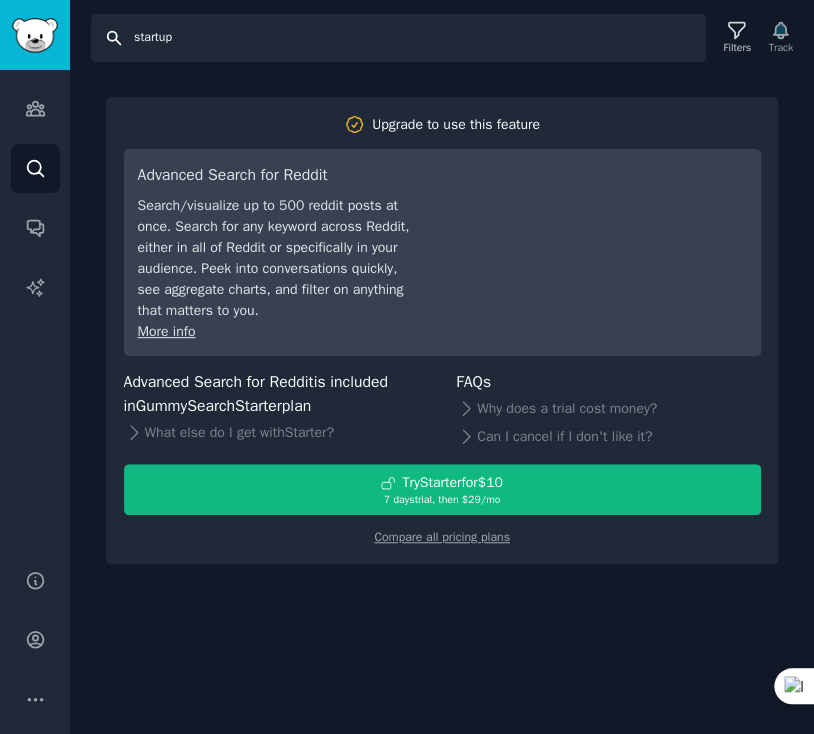 type on "startup" 